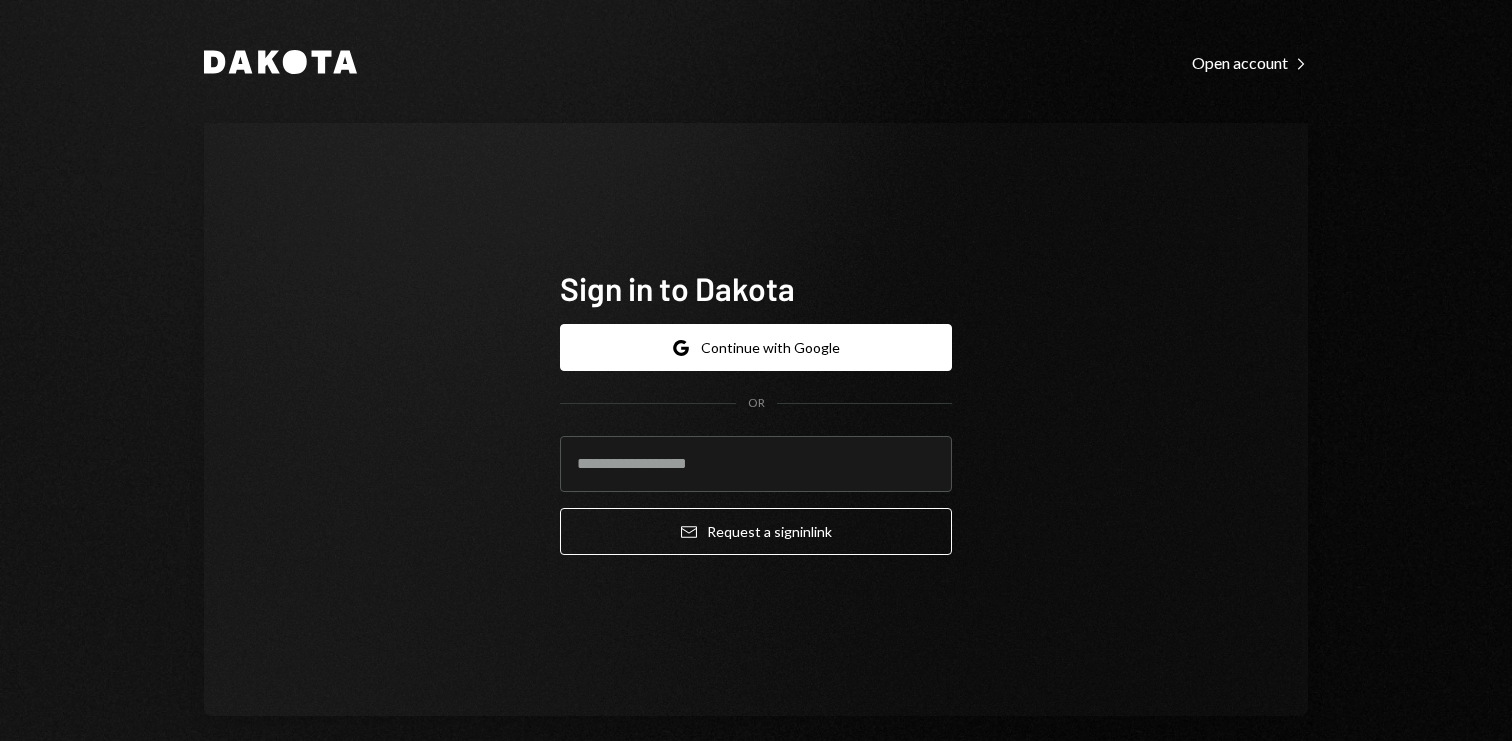 scroll, scrollTop: 0, scrollLeft: 0, axis: both 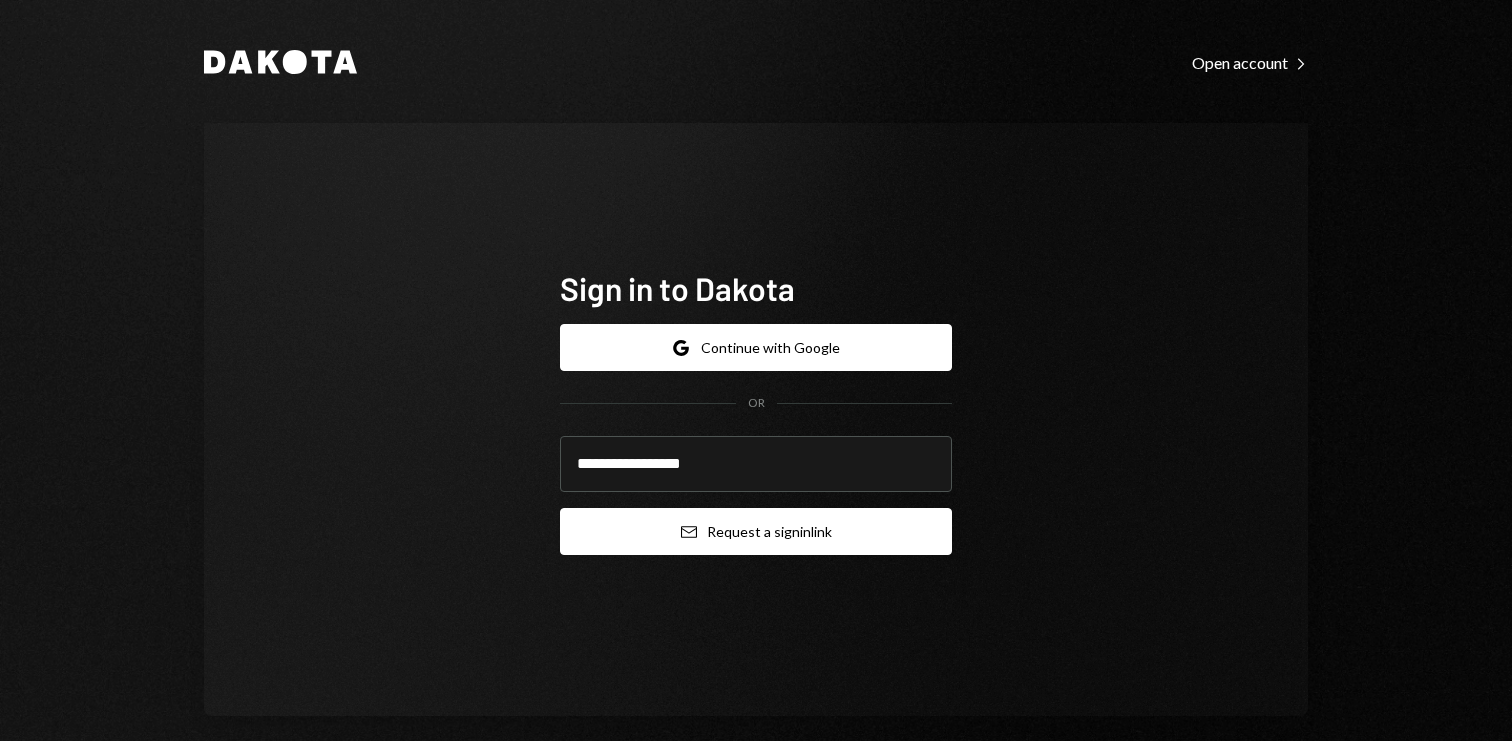 click on "Email Request a sign  in  link" at bounding box center [756, 531] 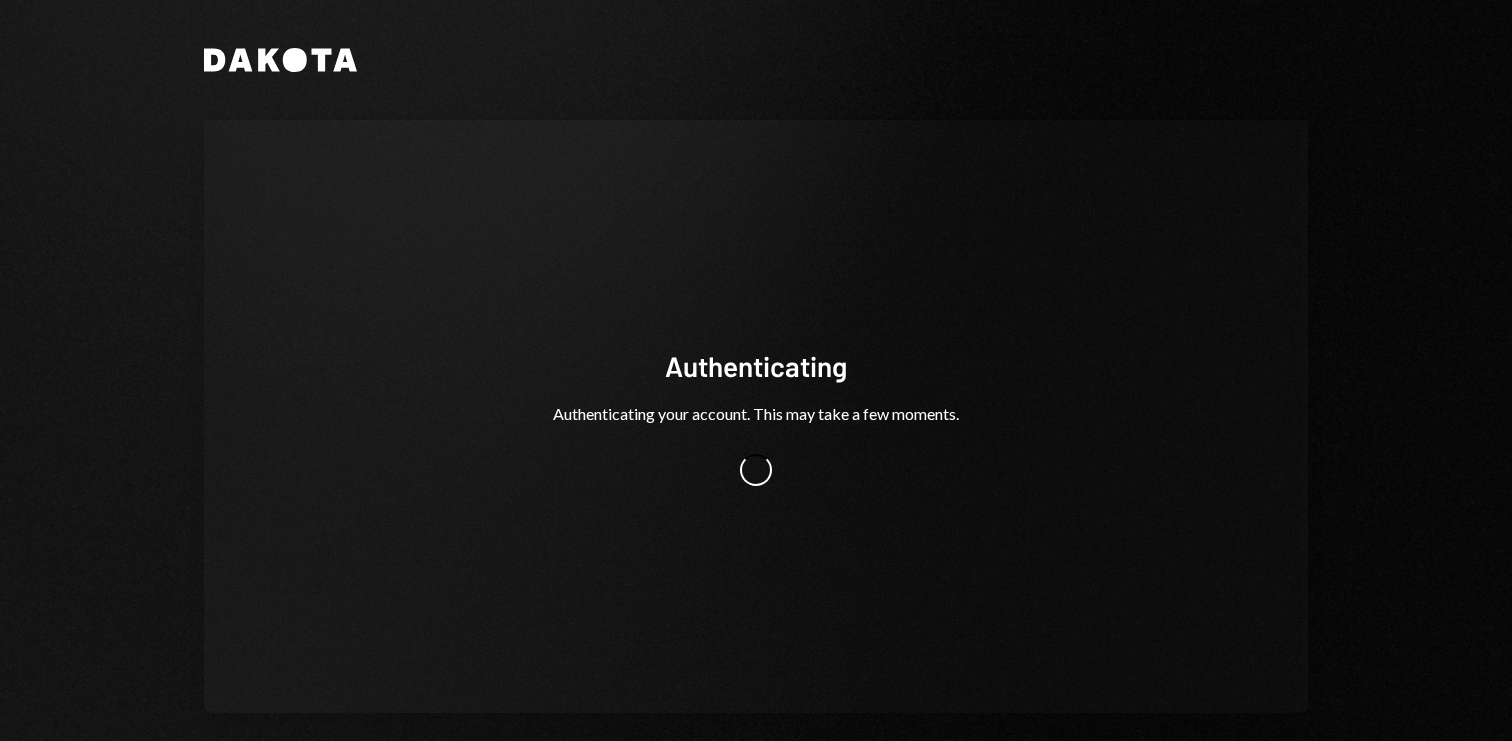 scroll, scrollTop: 0, scrollLeft: 0, axis: both 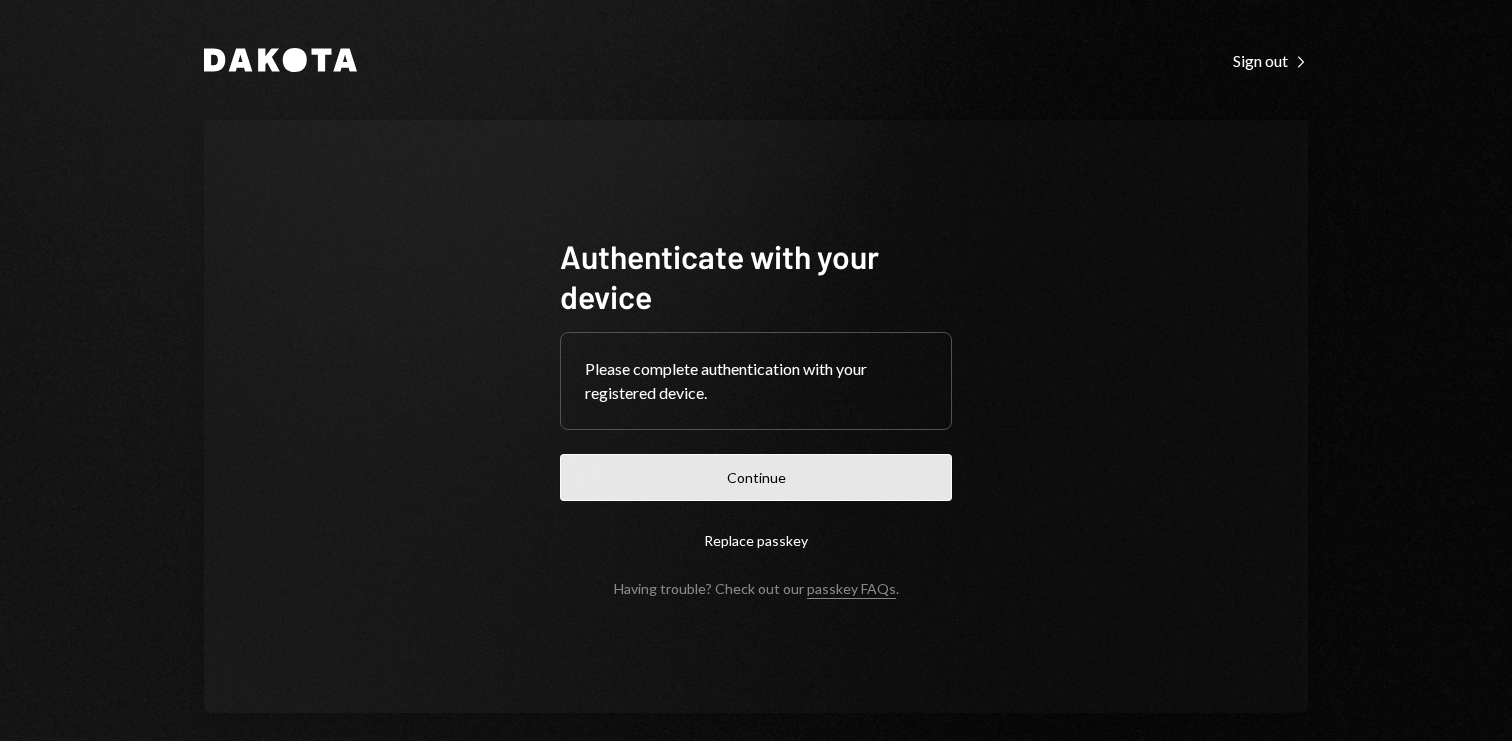 click on "Continue" at bounding box center [756, 477] 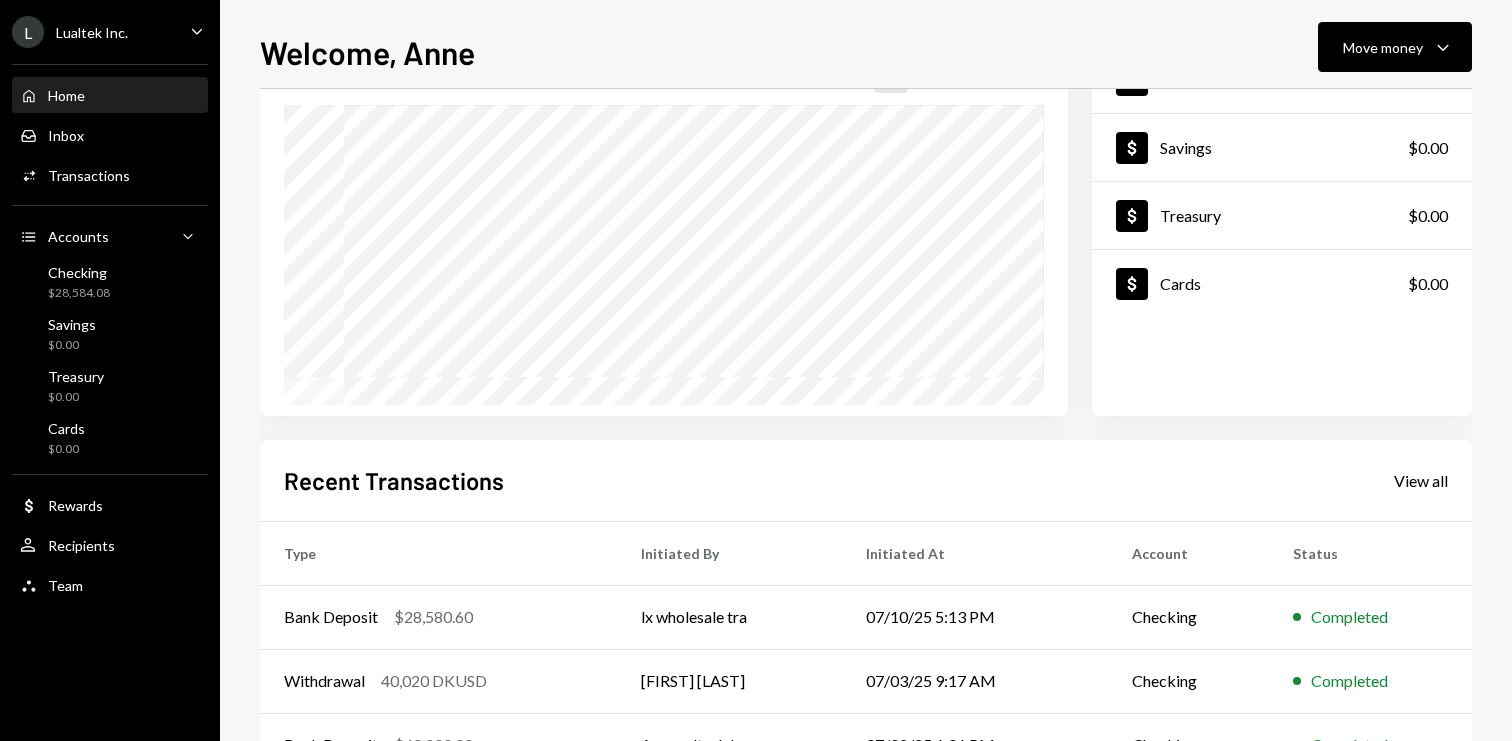 scroll, scrollTop: 0, scrollLeft: 0, axis: both 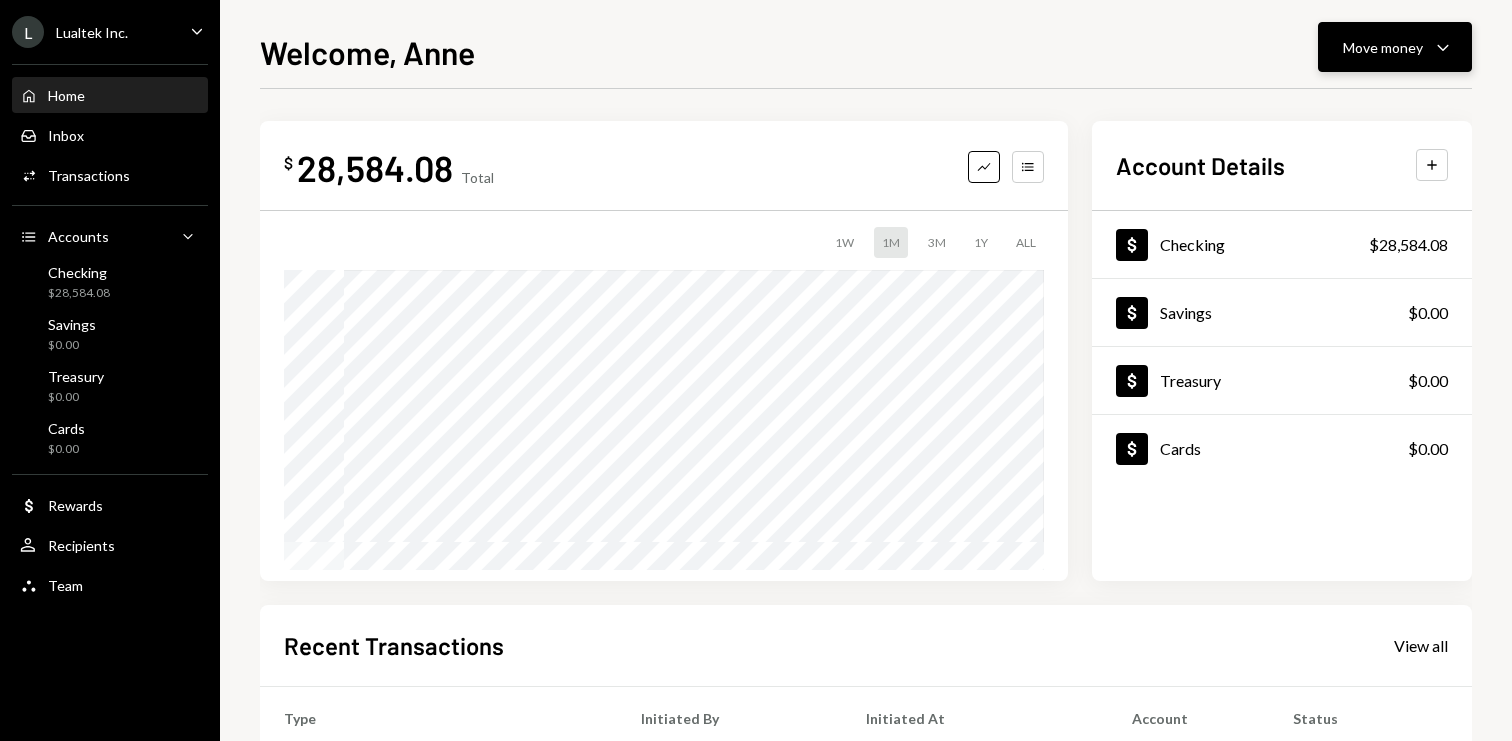 click on "Move money" at bounding box center [1383, 47] 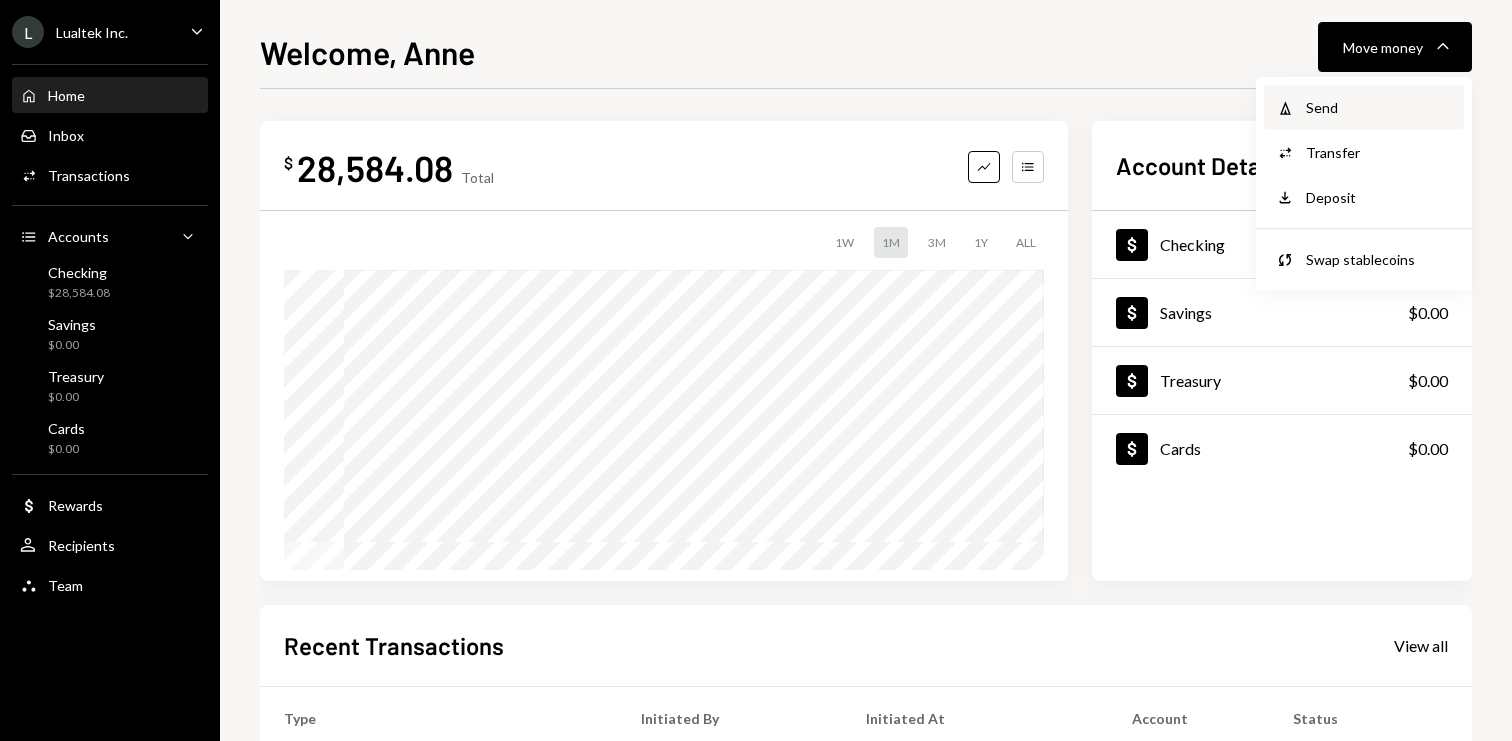 click on "Send" at bounding box center (1379, 107) 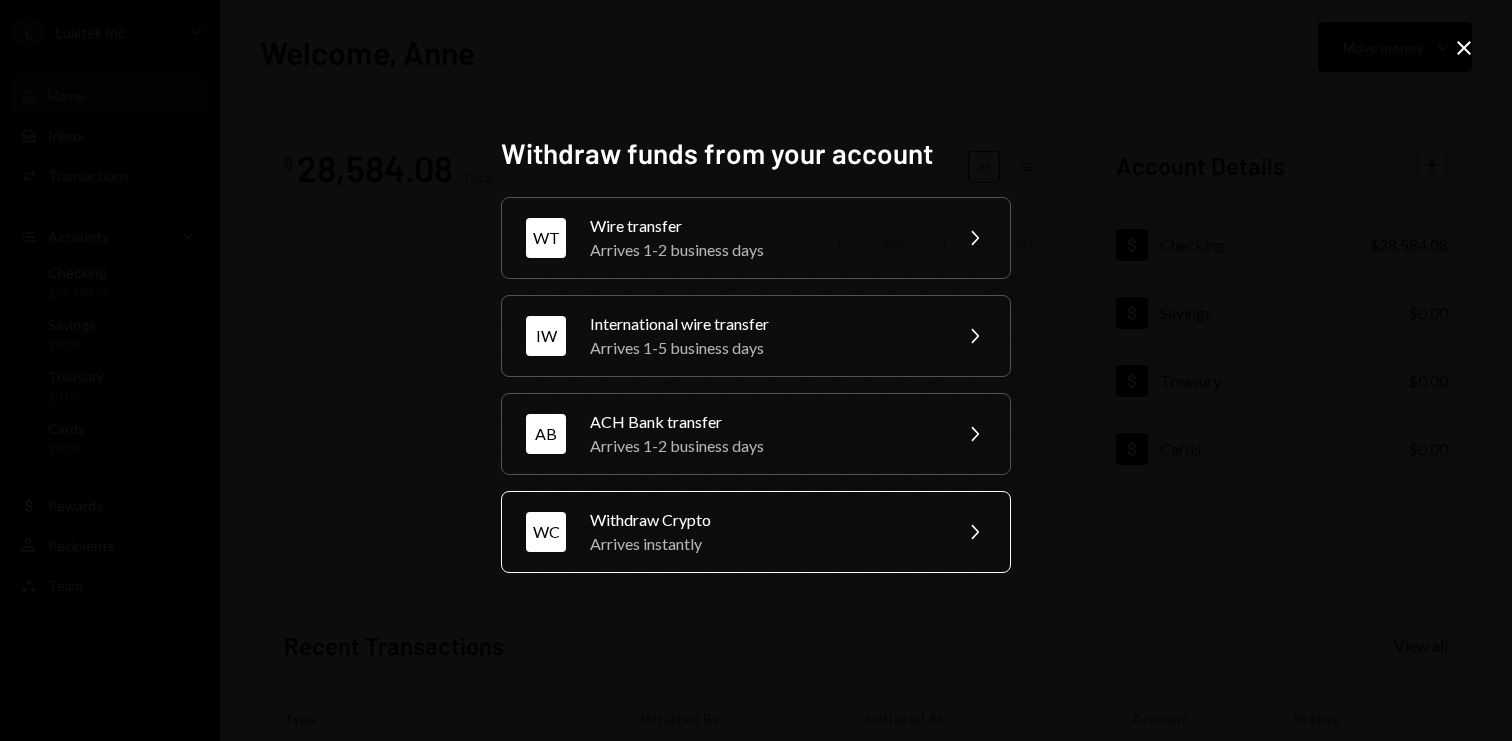 click on "Withdraw Crypto" at bounding box center (764, 520) 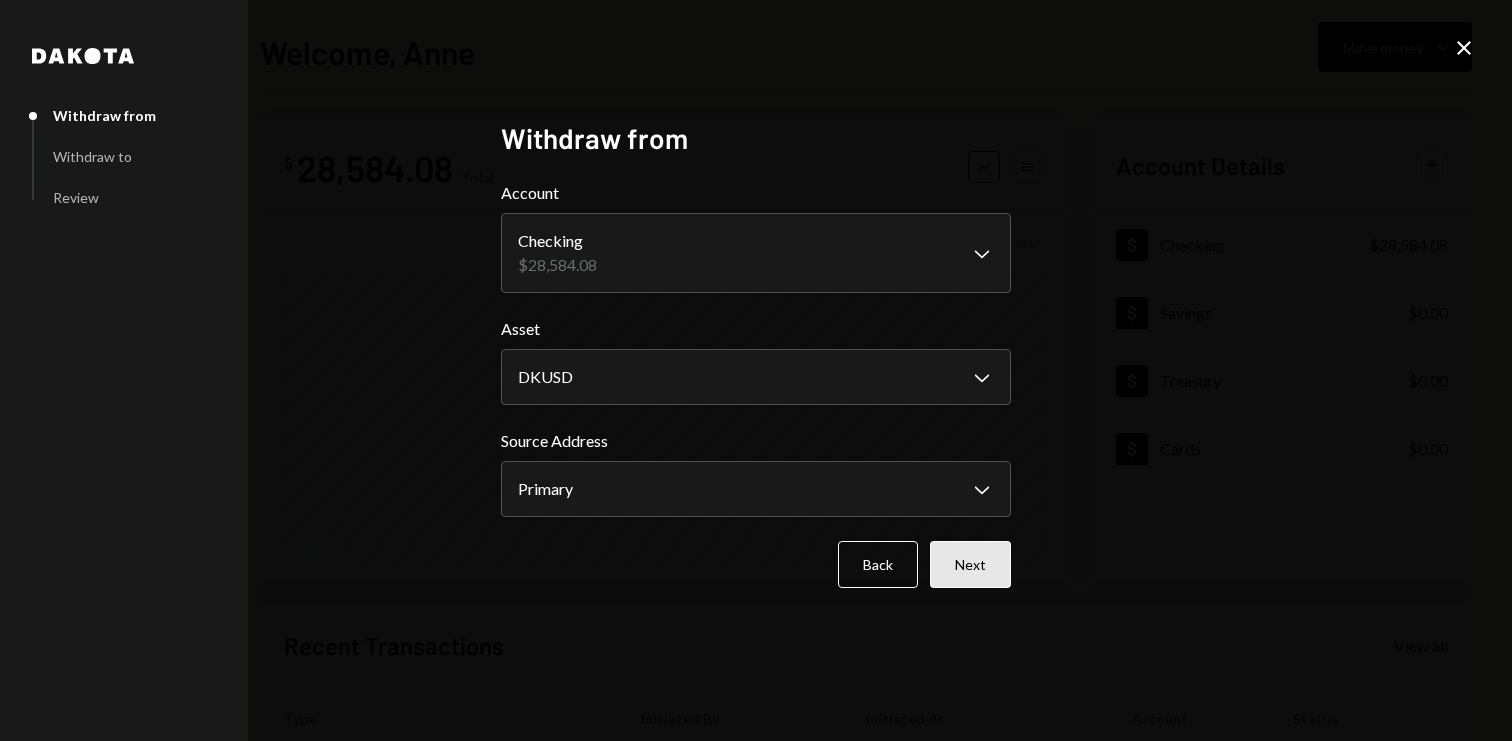 click on "Next" at bounding box center (970, 564) 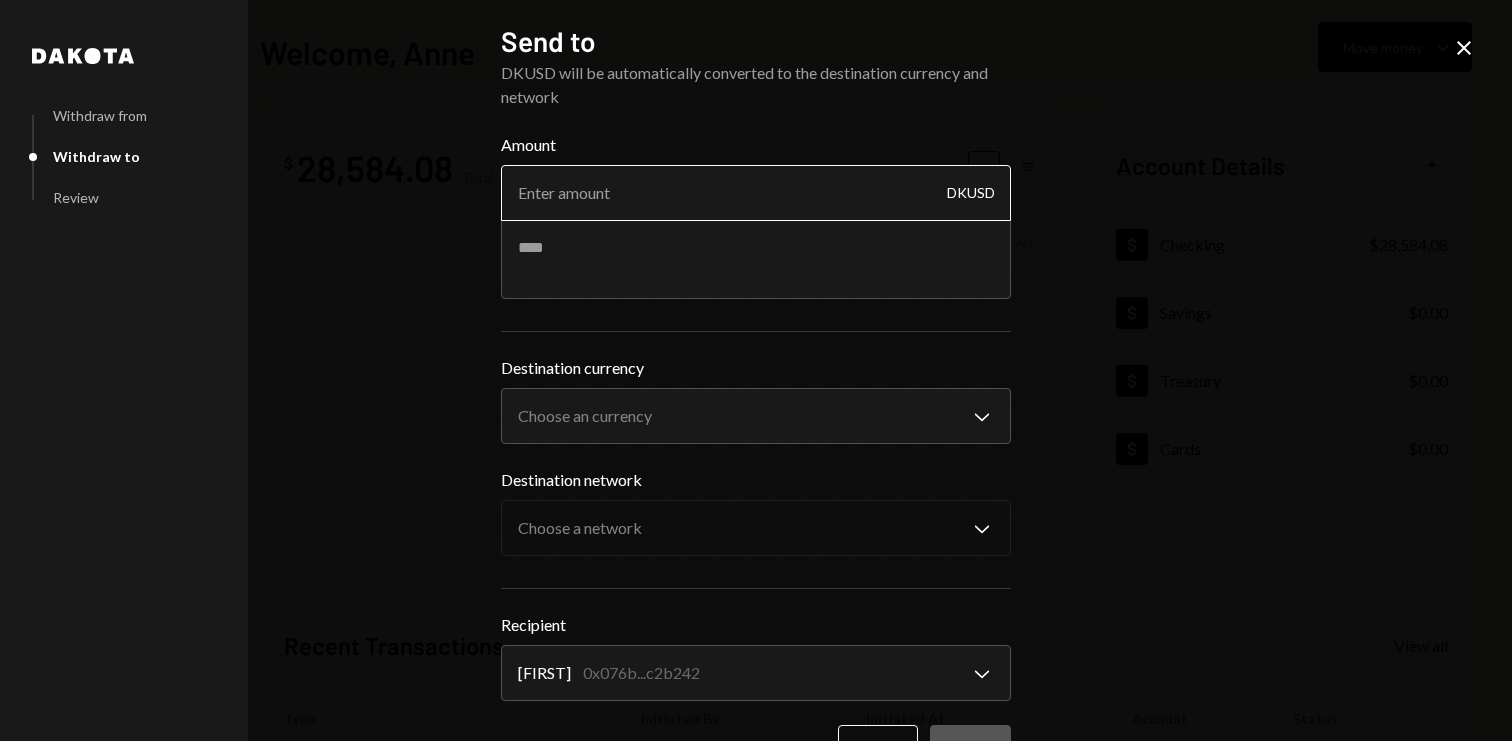 click on "Amount" at bounding box center (756, 193) 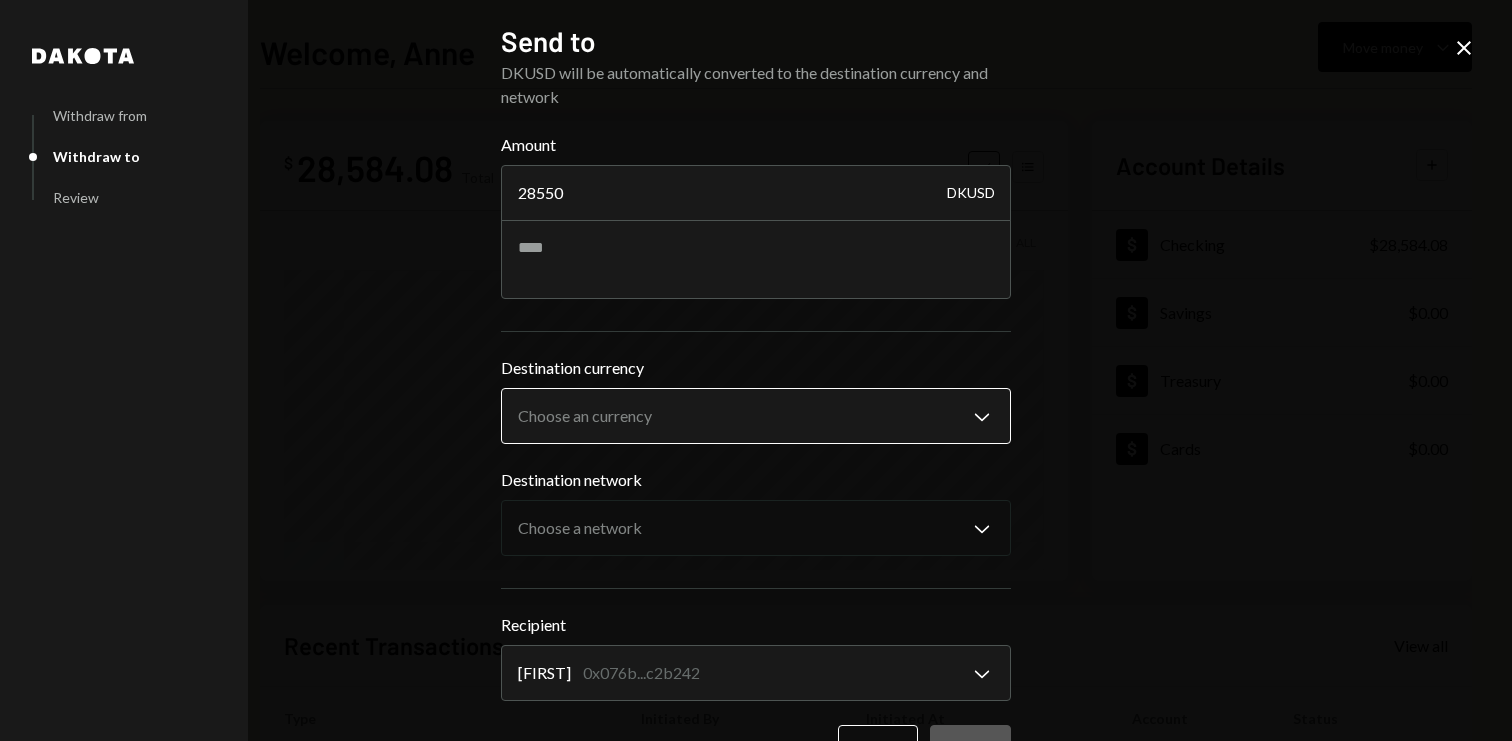type on "28550" 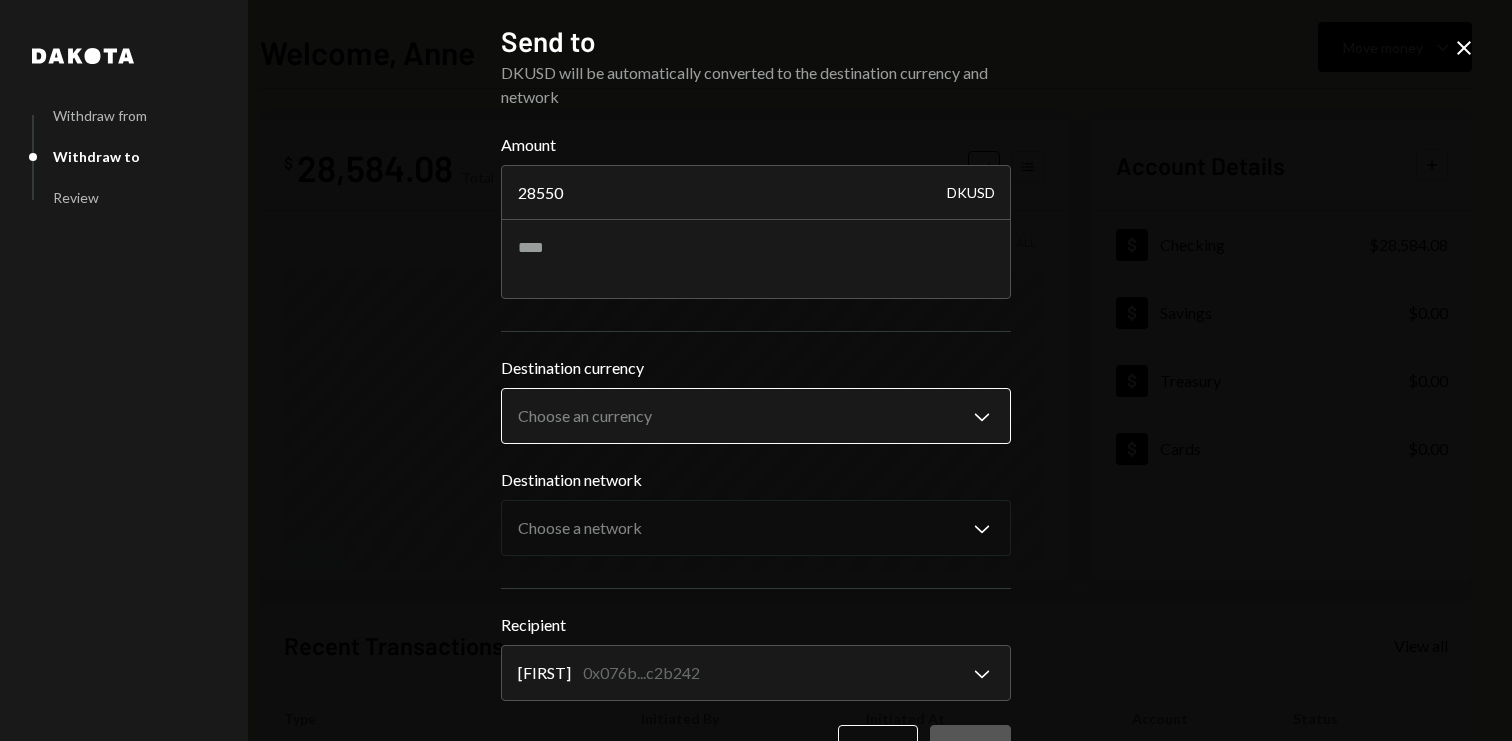 click on "L Lualtek Inc. Caret Down Home Home Inbox Inbox Activities Transactions Accounts Accounts Caret Down Checking $28,584.08 Savings $0.00 Treasury $0.00 Cards $0.00 Dollar Rewards User Recipients Team Team Welcome, Anne Move money Caret Down $ 28,584.08 Total Graph Accounts 1W 1M 3M 1Y ALL Account Details Plus Dollar Checking $28,584.08 Dollar Savings $0.00 Dollar Treasury $0.00 Dollar Cards $0.00 Recent Transactions View all Type Initiated By Initiated At Account Status Bank Deposit $28,580.60 lx wholesale tra 07/10/25 5:13 PM Checking Completed Withdrawal 40,020  DKUSD [FIRST] [LAST] 07/03/25 9:17 AM Checking Completed Bank Deposit $40,000.00 Aquasoltech Inc 07/02/25 6:06 PM Checking Completed Withdrawal 20,010  DKUSD [FIRST] [LAST] 07/02/25 12:57 PM Checking Completed Bank Deposit $20,030.00 SNIPPFY, INC. 07/02/25 10:53 AM Checking Completed /dashboard Dakota Withdraw from Withdraw to Review Send to DKUSD will be automatically converted to the destination currency and network Amount 28550 DKUSD Chevron Down" at bounding box center (756, 370) 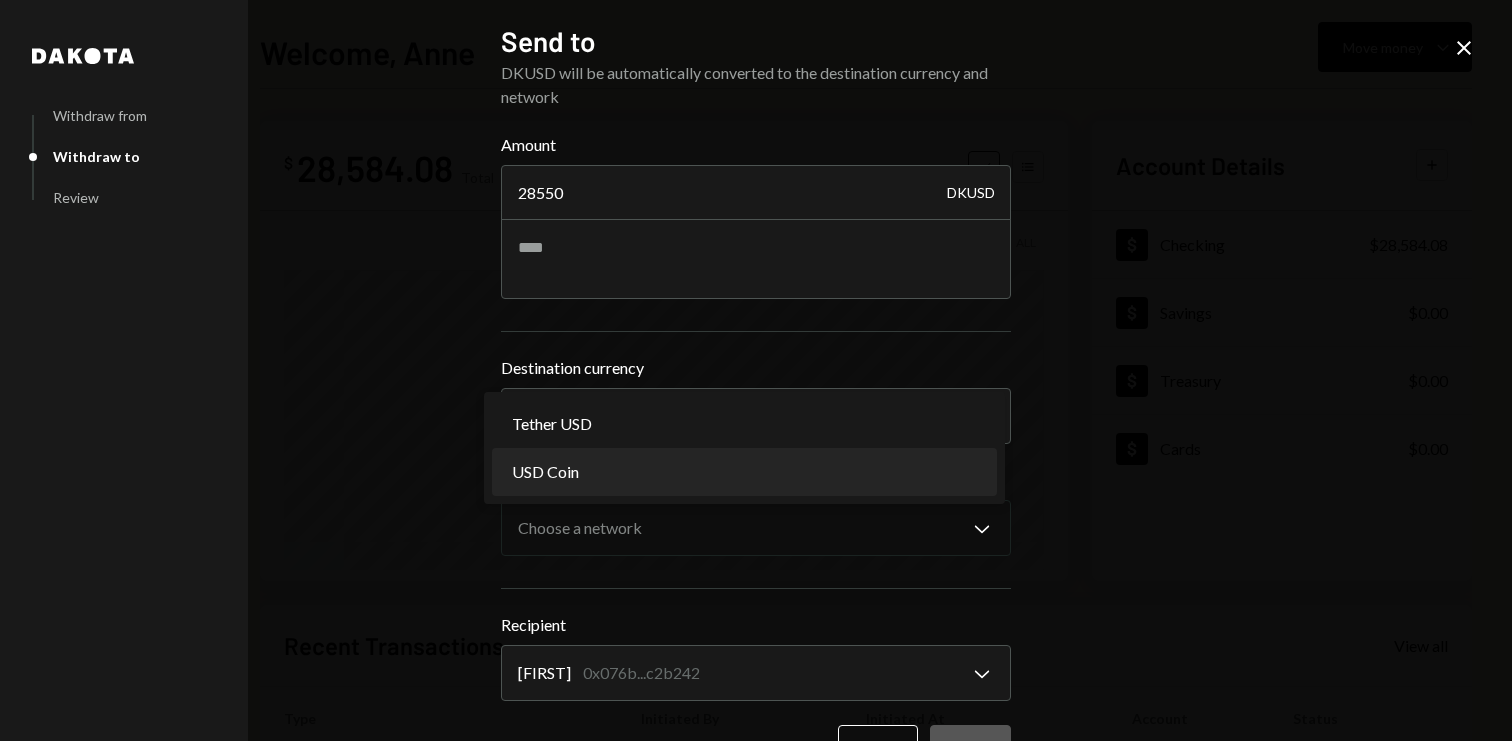 select on "****" 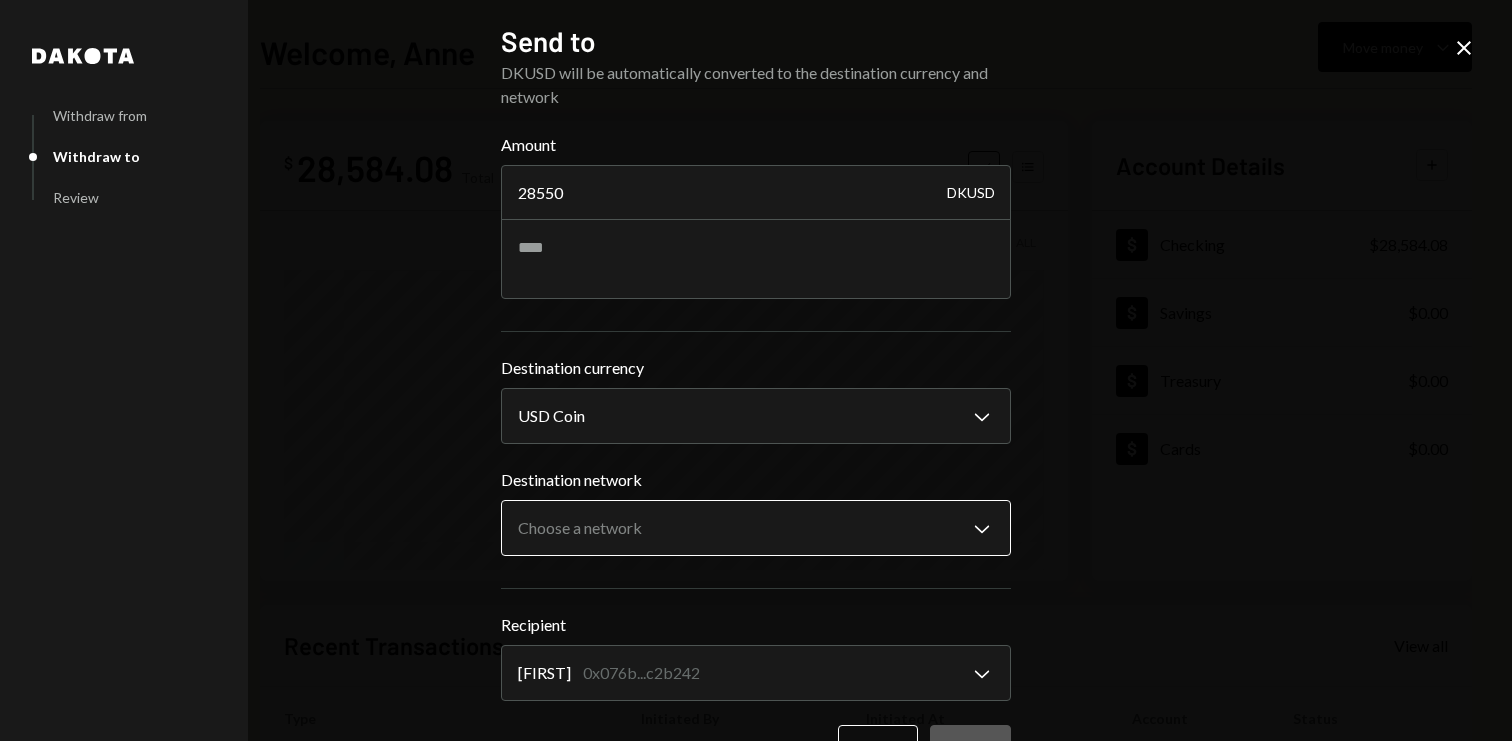 click on "L Lualtek Inc. Caret Down Home Home Inbox Inbox Activities Transactions Accounts Accounts Caret Down Checking $28,584.08 Savings $0.00 Treasury $0.00 Cards $0.00 Dollar Rewards User Recipients Team Team Welcome, Anne Move money Caret Down $ 28,584.08 Total Graph Accounts 1W 1M 3M 1Y ALL Account Details Plus Dollar Checking $28,584.08 Dollar Savings $0.00 Dollar Treasury $0.00 Dollar Cards $0.00 Recent Transactions View all Type Initiated By Initiated At Account Status Bank Deposit $28,580.60 lx wholesale tra 07/10/25 5:13 PM Checking Completed Withdrawal 40,020  DKUSD [FIRST] [LAST] 07/03/25 9:17 AM Checking Completed Bank Deposit $40,000.00 Aquasoltech Inc 07/02/25 6:06 PM Checking Completed Withdrawal 20,010  DKUSD [FIRST] [LAST] 07/02/25 12:57 PM Checking Completed Bank Deposit $20,030.00 SNIPPFY, INC. 07/02/25 10:53 AM Checking Completed /dashboard Dakota Withdraw from Withdraw to Review Send to DKUSD will be automatically converted to the destination currency and network Amount 28550 DKUSD USD Coin Base" at bounding box center [756, 370] 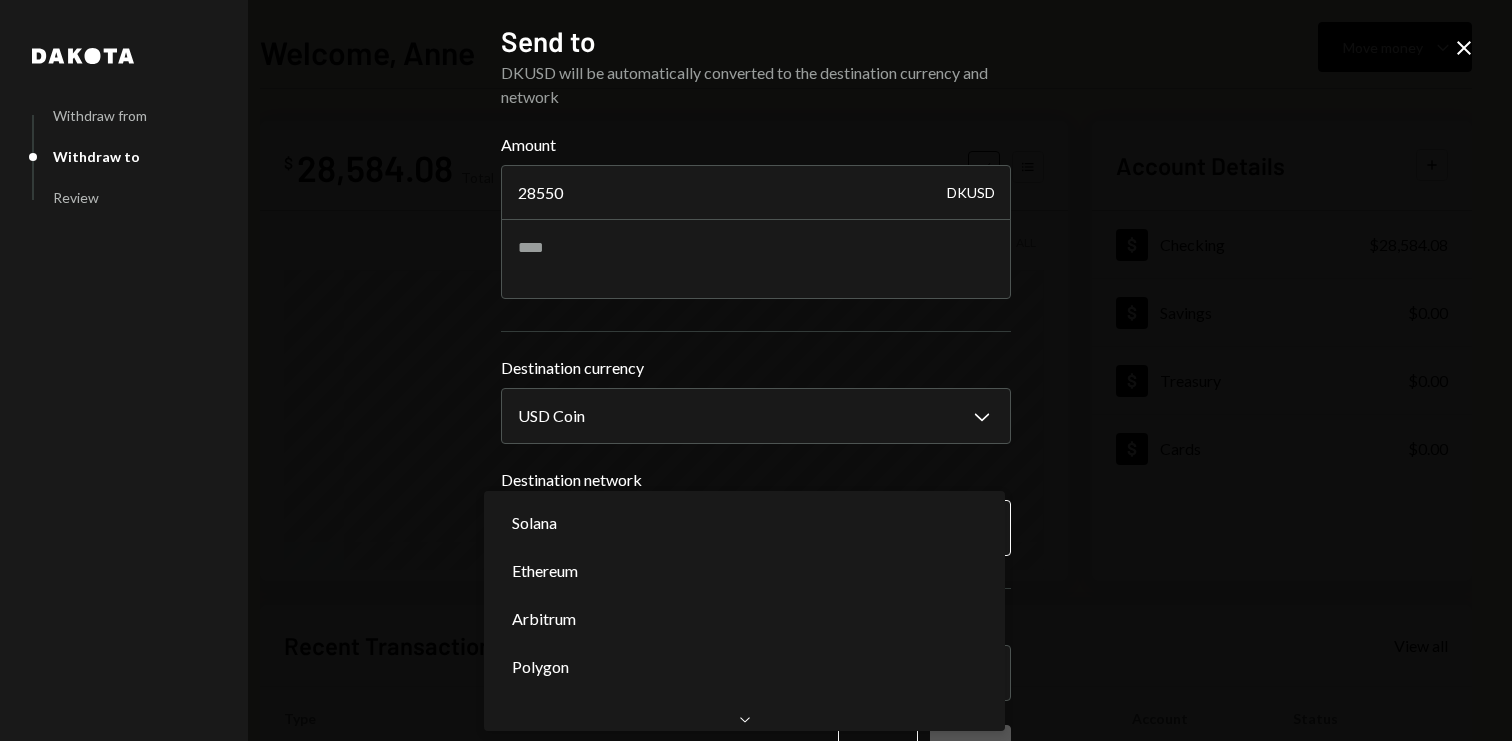scroll, scrollTop: 0, scrollLeft: 0, axis: both 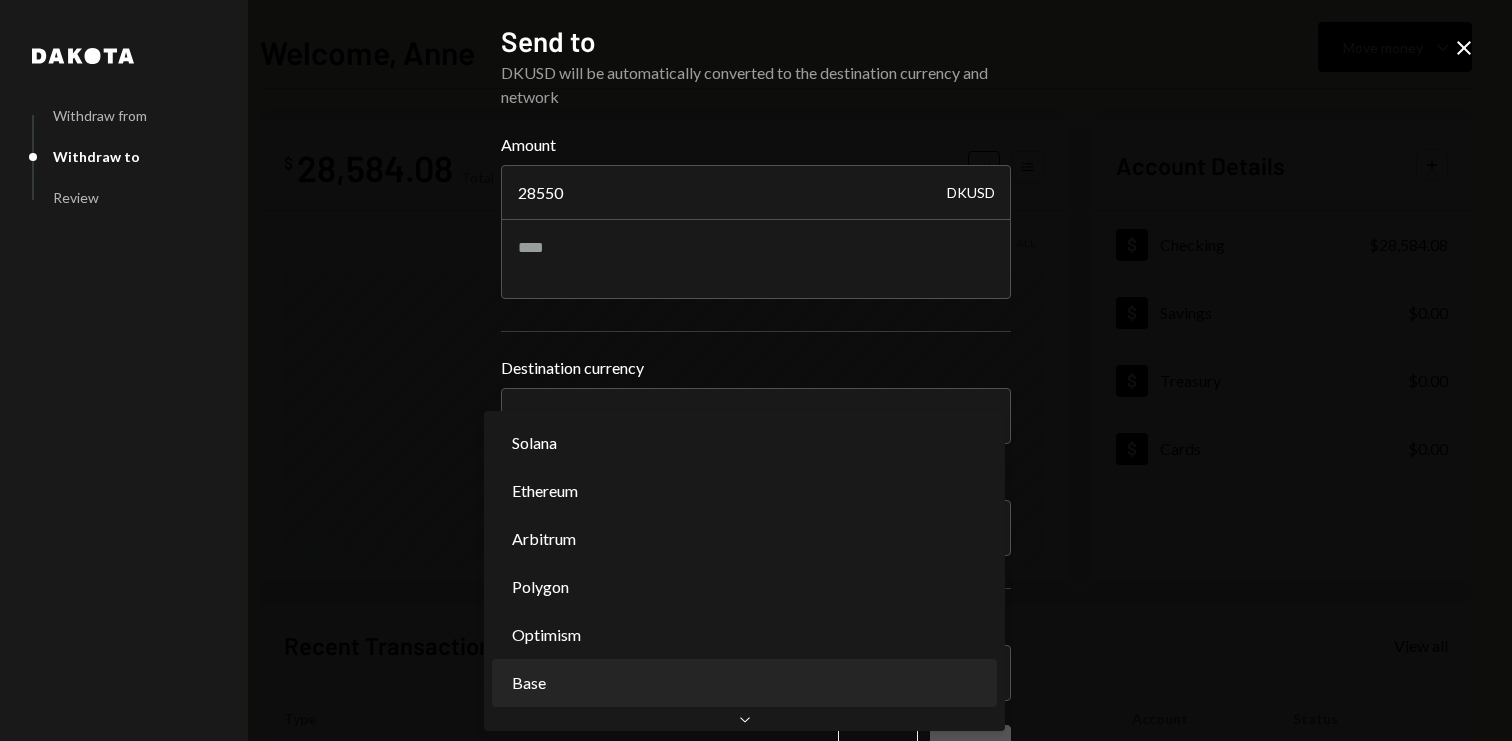 select on "**********" 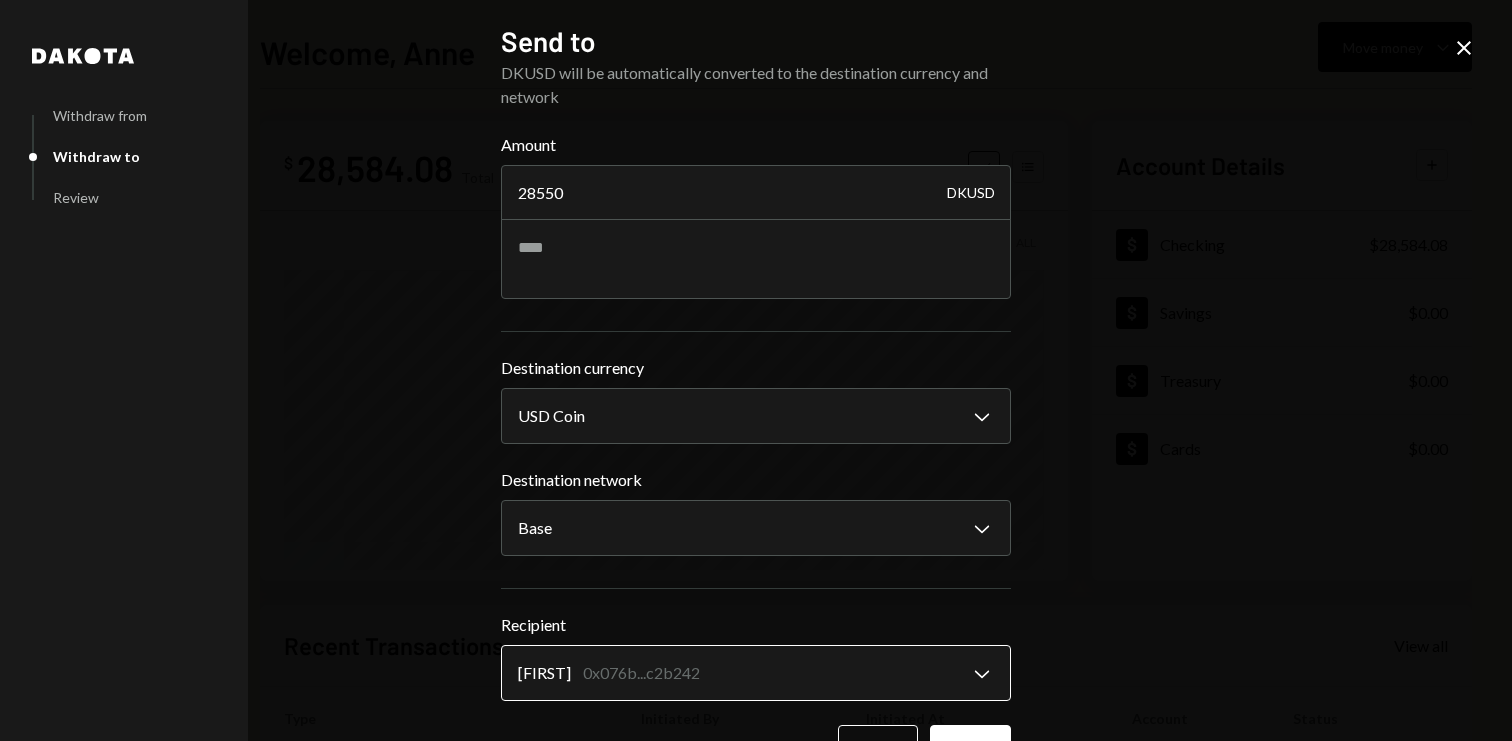 click on "L Lualtek Inc. Caret Down Home Home Inbox Inbox Activities Transactions Accounts Accounts Caret Down Checking $28,584.08 Savings $0.00 Treasury $0.00 Cards $0.00 Dollar Rewards User Recipients Team Team Welcome, Anne Move money Caret Down $ 28,584.08 Total Graph Accounts 1W 1M 3M 1Y ALL Account Details Plus Dollar Checking $28,584.08 Dollar Savings $0.00 Dollar Treasury $0.00 Dollar Cards $0.00 Recent Transactions View all Type Initiated By Initiated At Account Status Bank Deposit $28,580.60 lx wholesale tra 07/10/25 5:13 PM Checking Completed Withdrawal 40,020  DKUSD [FIRST] [LAST] 07/03/25 9:17 AM Checking Completed Bank Deposit $40,000.00 Aquasoltech Inc 07/02/25 6:06 PM Checking Completed Withdrawal 20,010  DKUSD [FIRST] [LAST] 07/02/25 12:57 PM Checking Completed Bank Deposit $20,030.00 SNIPPFY, INC. 07/02/25 10:53 AM Checking Completed /dashboard Dakota Withdraw from Withdraw to Review Send to DKUSD will be automatically converted to the destination currency and network Amount 28550 DKUSD USD Coin Base" at bounding box center (756, 370) 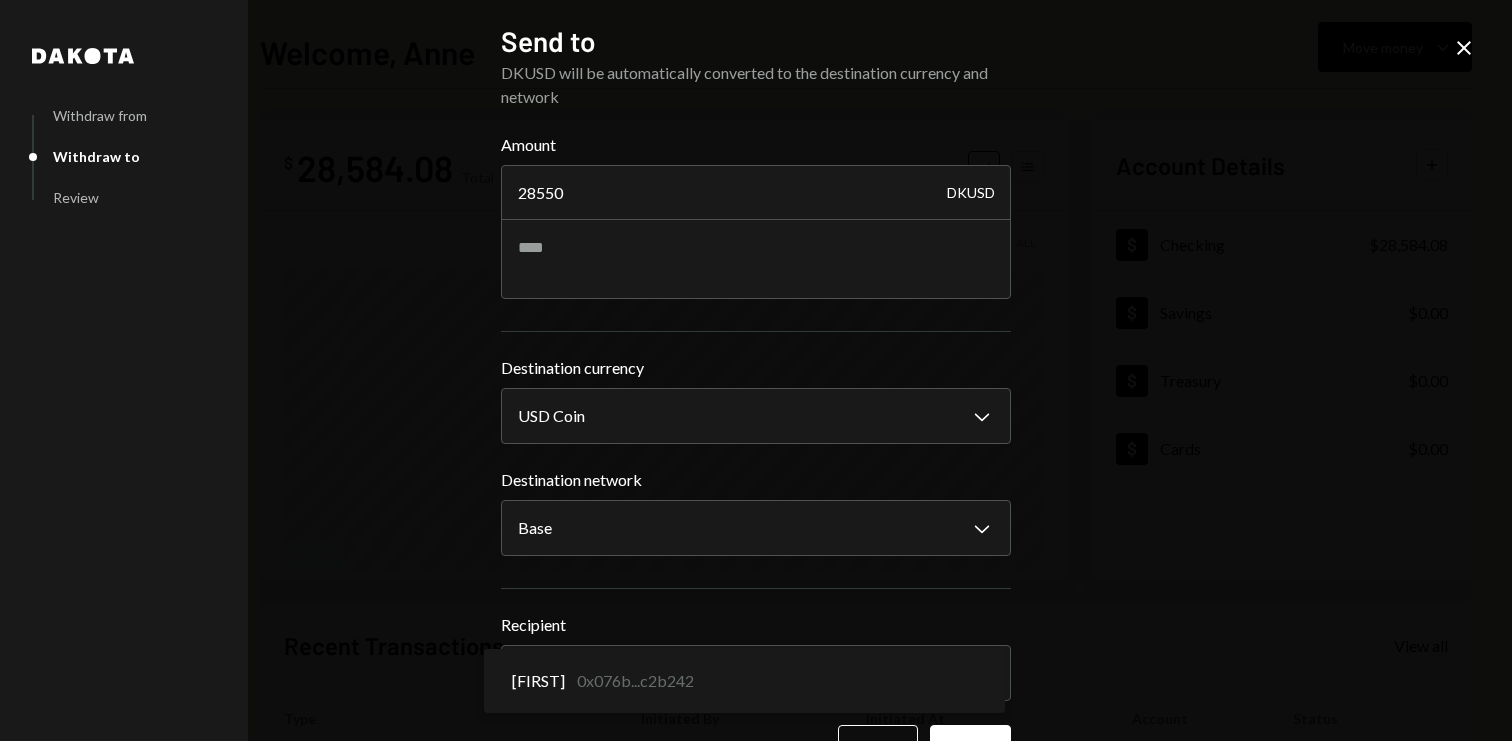 click on "L Lualtek Inc. Caret Down Home Home Inbox Inbox Activities Transactions Accounts Accounts Caret Down Checking $28,584.08 Savings $0.00 Treasury $0.00 Cards $0.00 Dollar Rewards User Recipients Team Team Welcome, Anne Move money Caret Down $ 28,584.08 Total Graph Accounts 1W 1M 3M 1Y ALL Account Details Plus Dollar Checking $28,584.08 Dollar Savings $0.00 Dollar Treasury $0.00 Dollar Cards $0.00 Recent Transactions View all Type Initiated By Initiated At Account Status Bank Deposit $28,580.60 lx wholesale tra 07/10/25 5:13 PM Checking Completed Withdrawal 40,020  DKUSD [FIRST] [LAST] 07/03/25 9:17 AM Checking Completed Bank Deposit $40,000.00 Aquasoltech Inc 07/02/25 6:06 PM Checking Completed Withdrawal 20,010  DKUSD [FIRST] [LAST] 07/02/25 12:57 PM Checking Completed Bank Deposit $20,030.00 SNIPPFY, INC. 07/02/25 10:53 AM Checking Completed /dashboard Dakota Withdraw from Withdraw to Review Send to DKUSD will be automatically converted to the destination currency and network Amount 28550 DKUSD USD Coin Base" at bounding box center (756, 370) 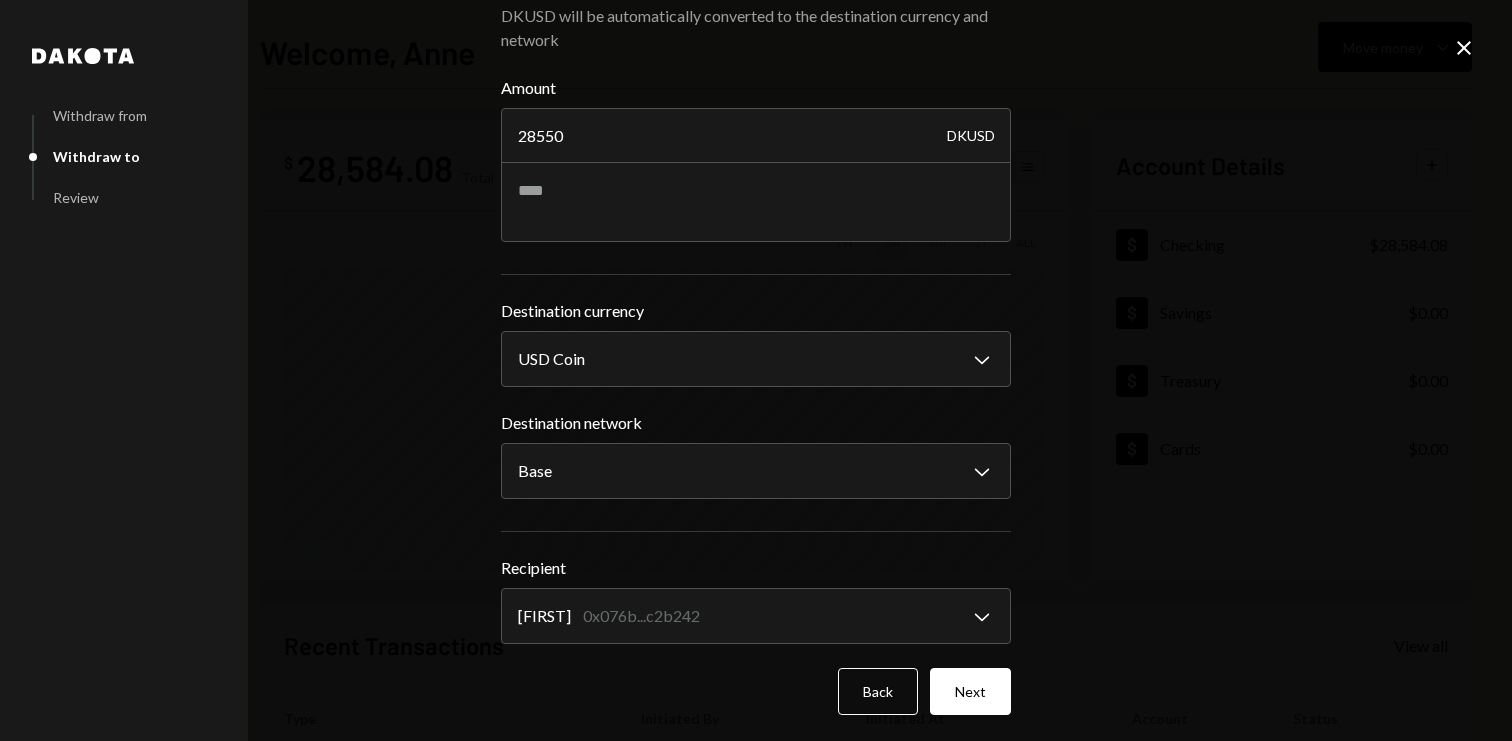 scroll, scrollTop: 62, scrollLeft: 0, axis: vertical 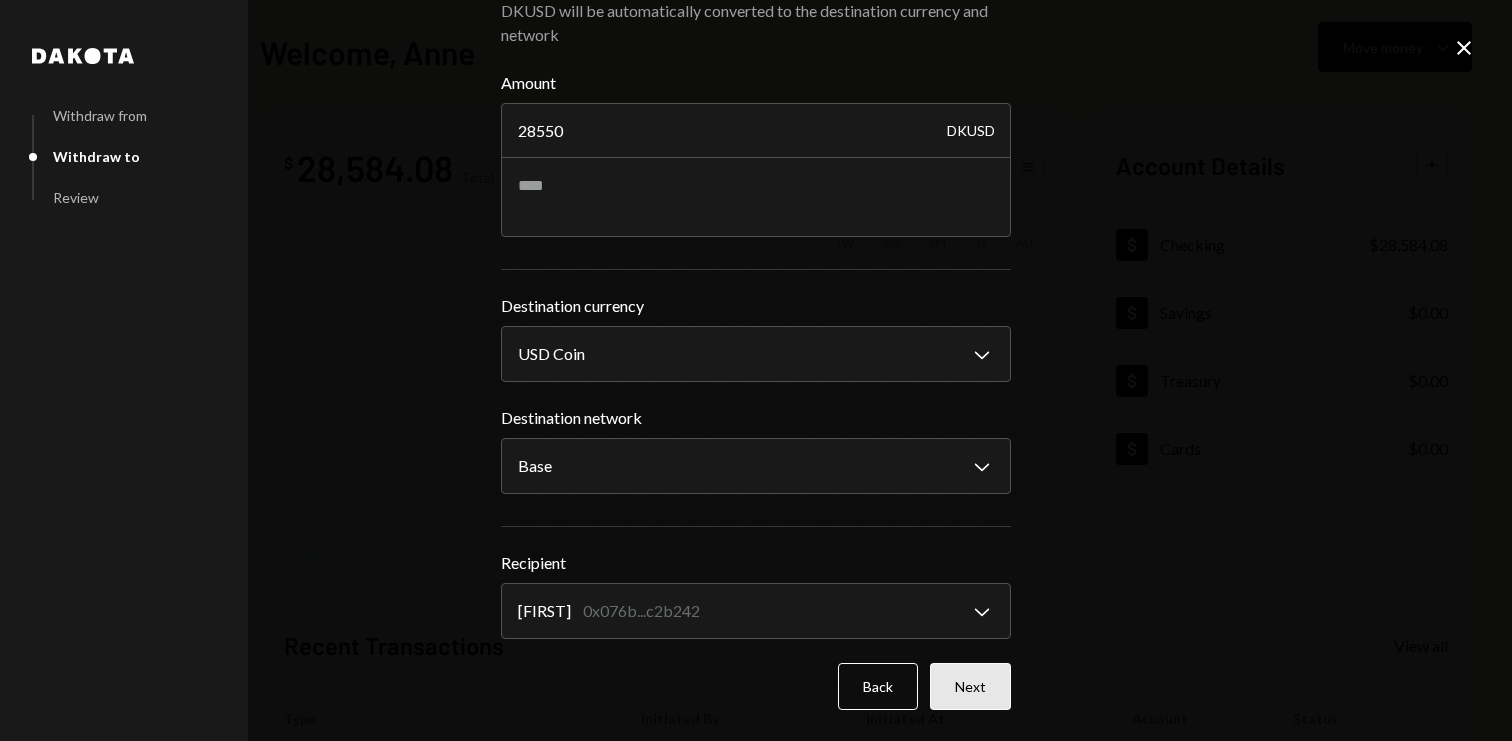 click on "Next" at bounding box center [970, 686] 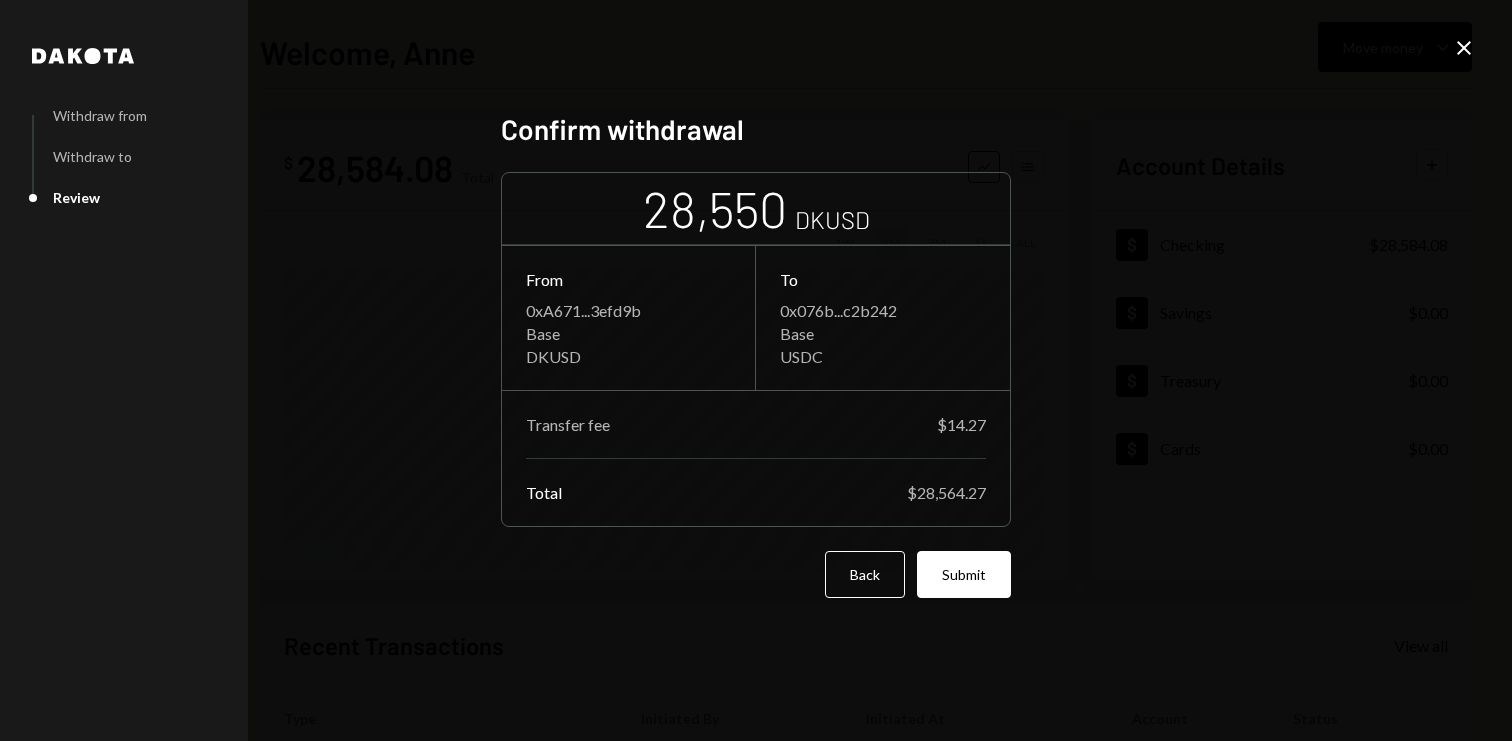 scroll, scrollTop: 0, scrollLeft: 0, axis: both 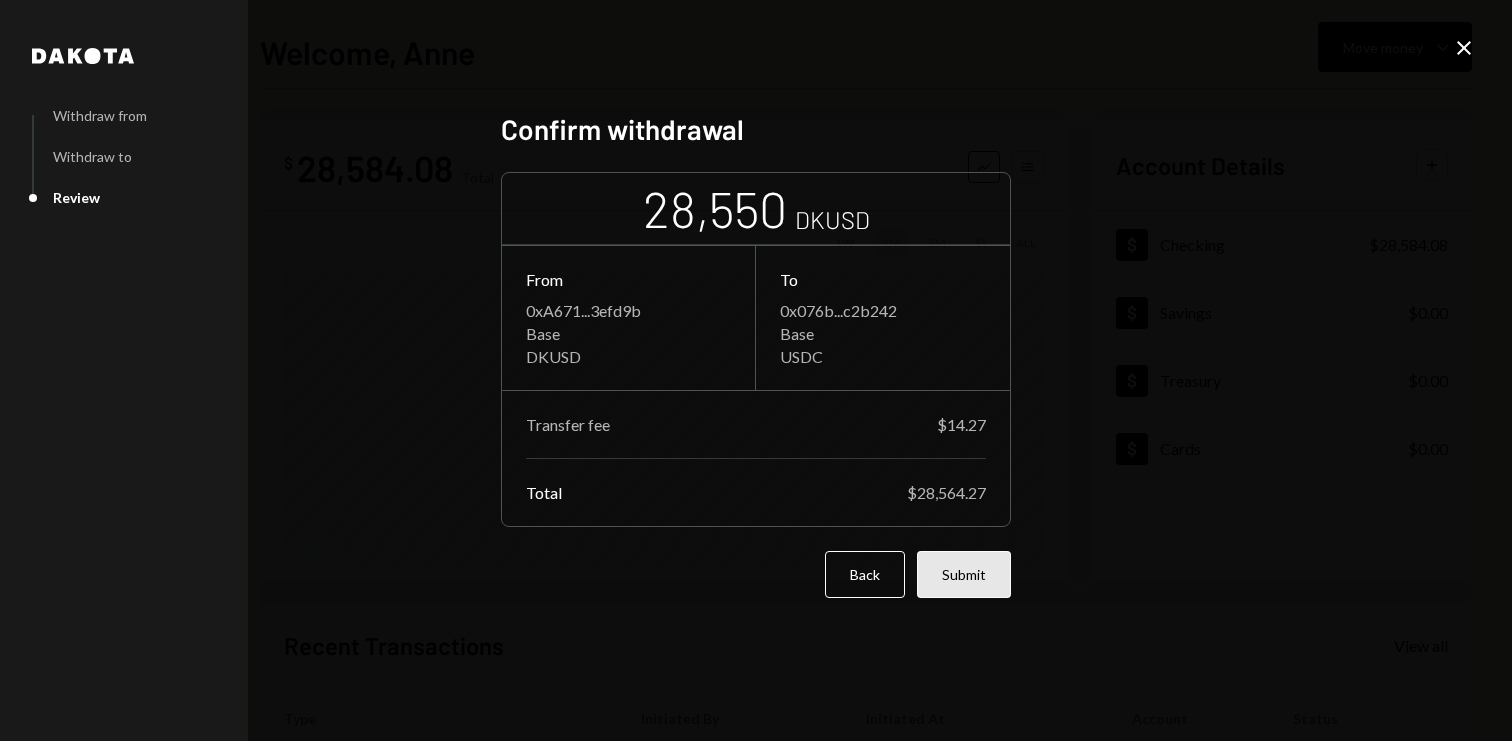 click on "Submit" at bounding box center (964, 574) 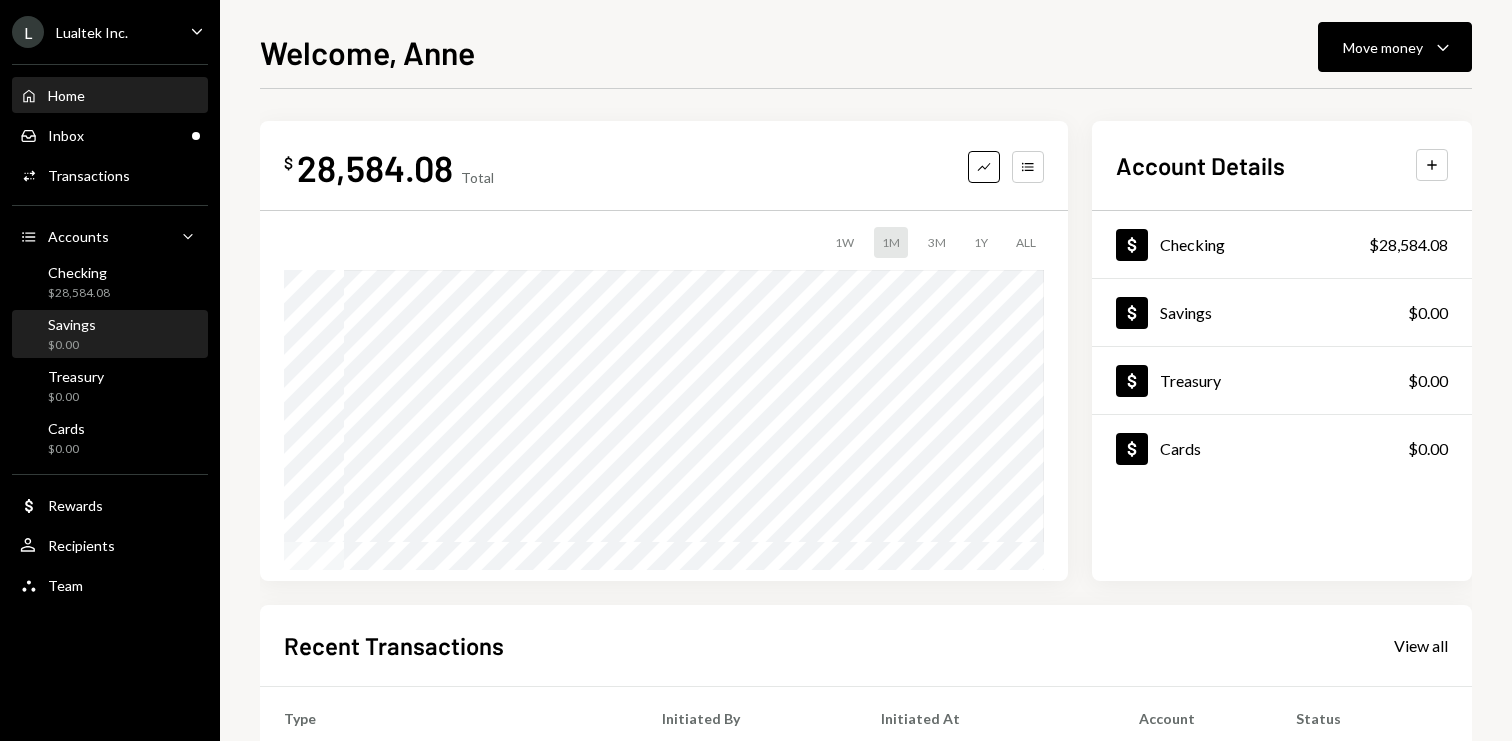 click on "Savings $0.00" at bounding box center (110, 335) 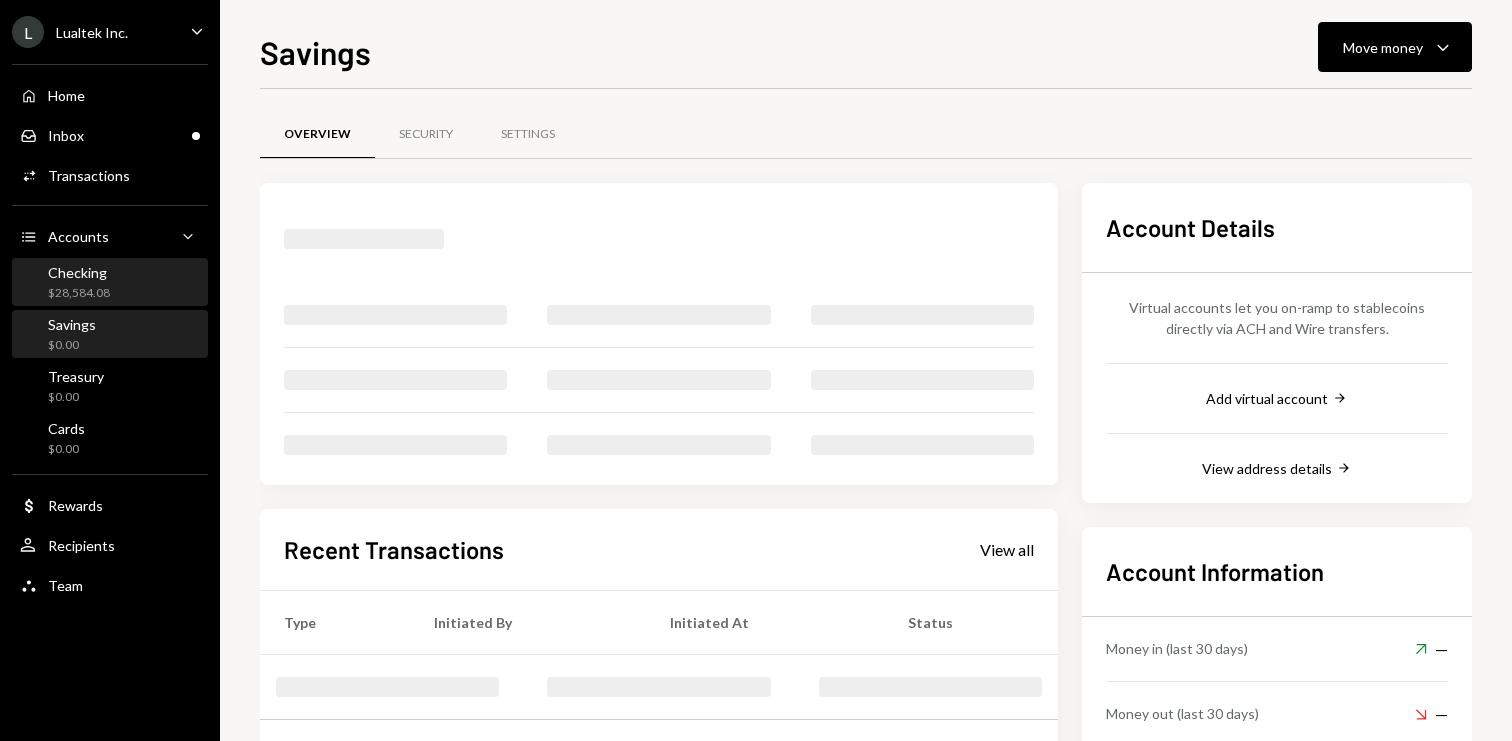 click on "Checking $28,584.08" at bounding box center (110, 283) 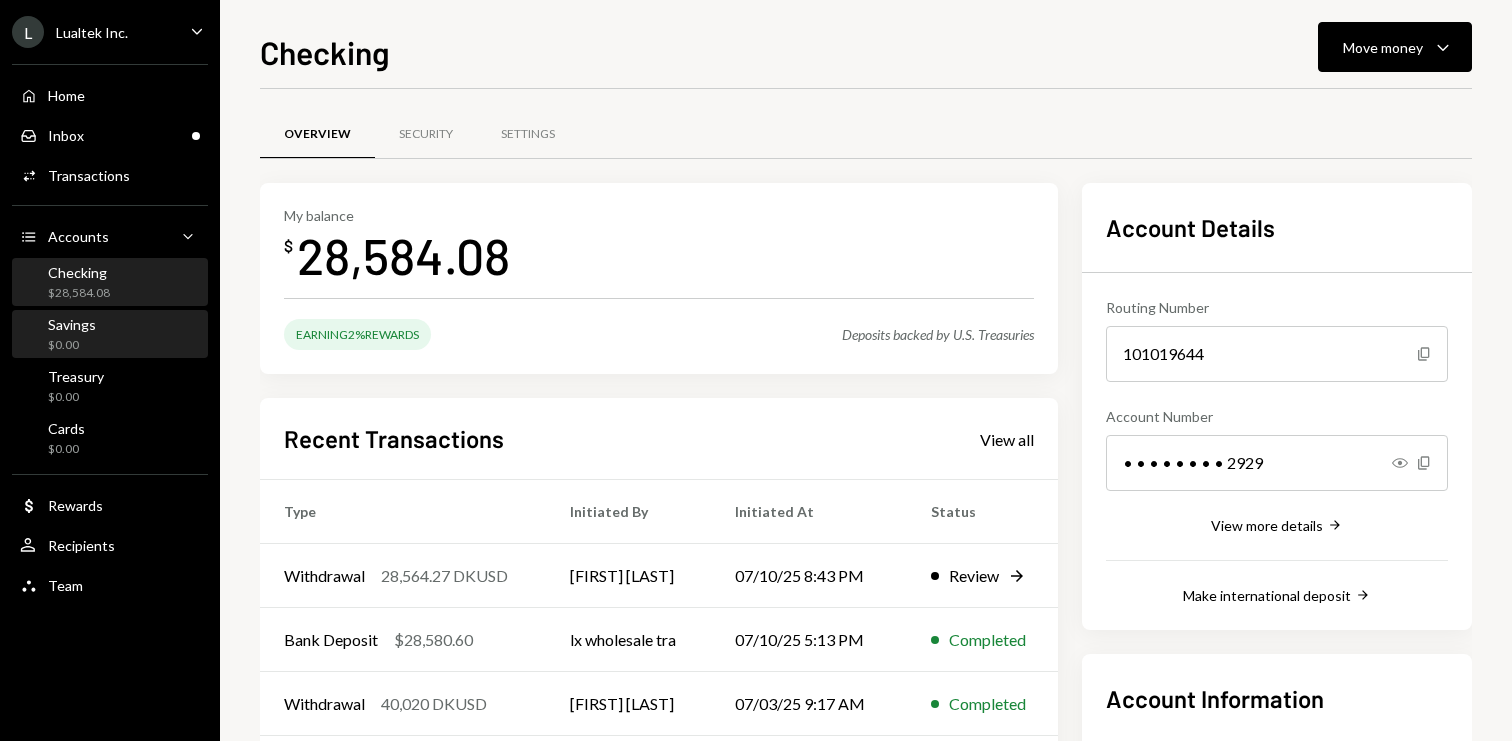 click on "Savings $0.00" at bounding box center [110, 335] 